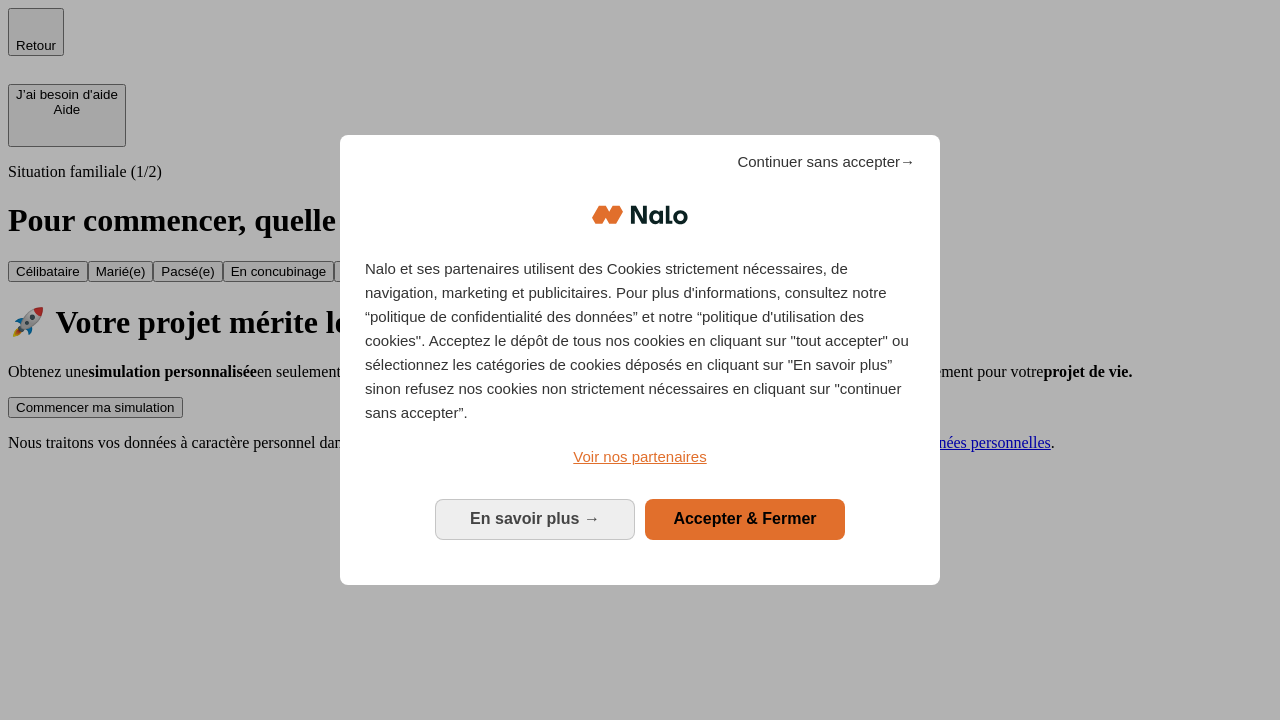 scroll, scrollTop: 0, scrollLeft: 0, axis: both 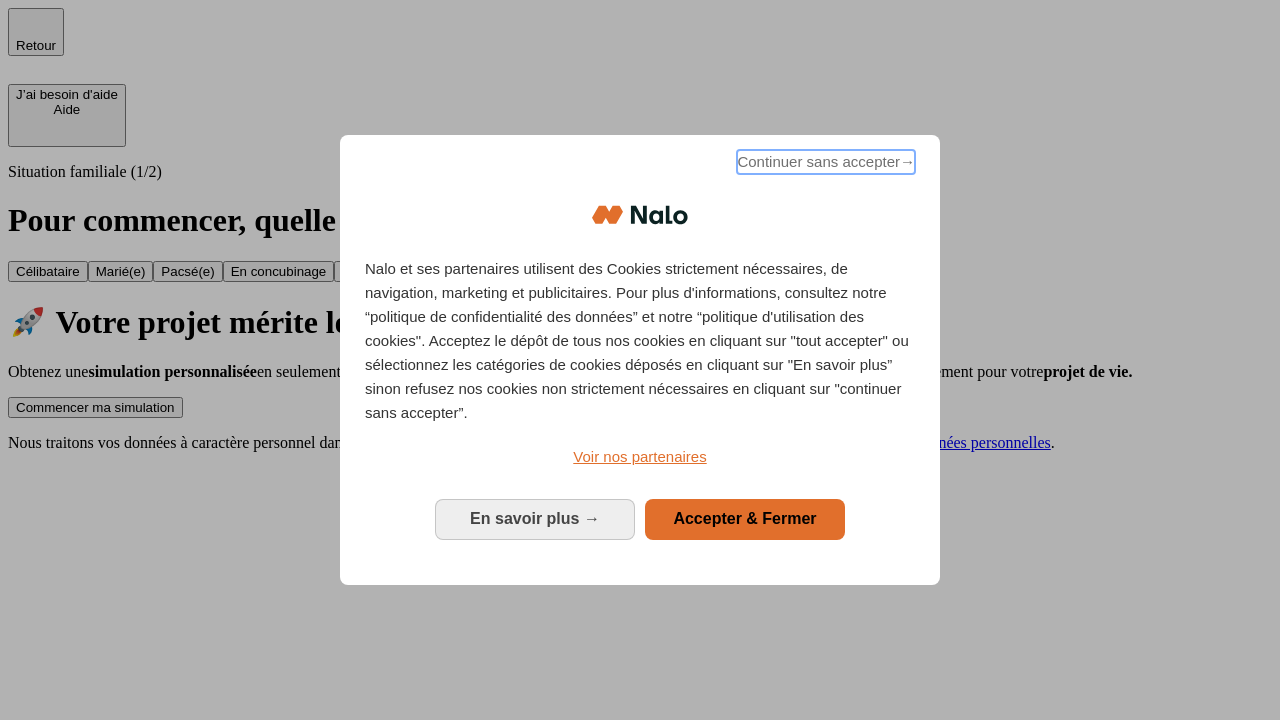 click on "Continuer sans accepter  →" at bounding box center (826, 162) 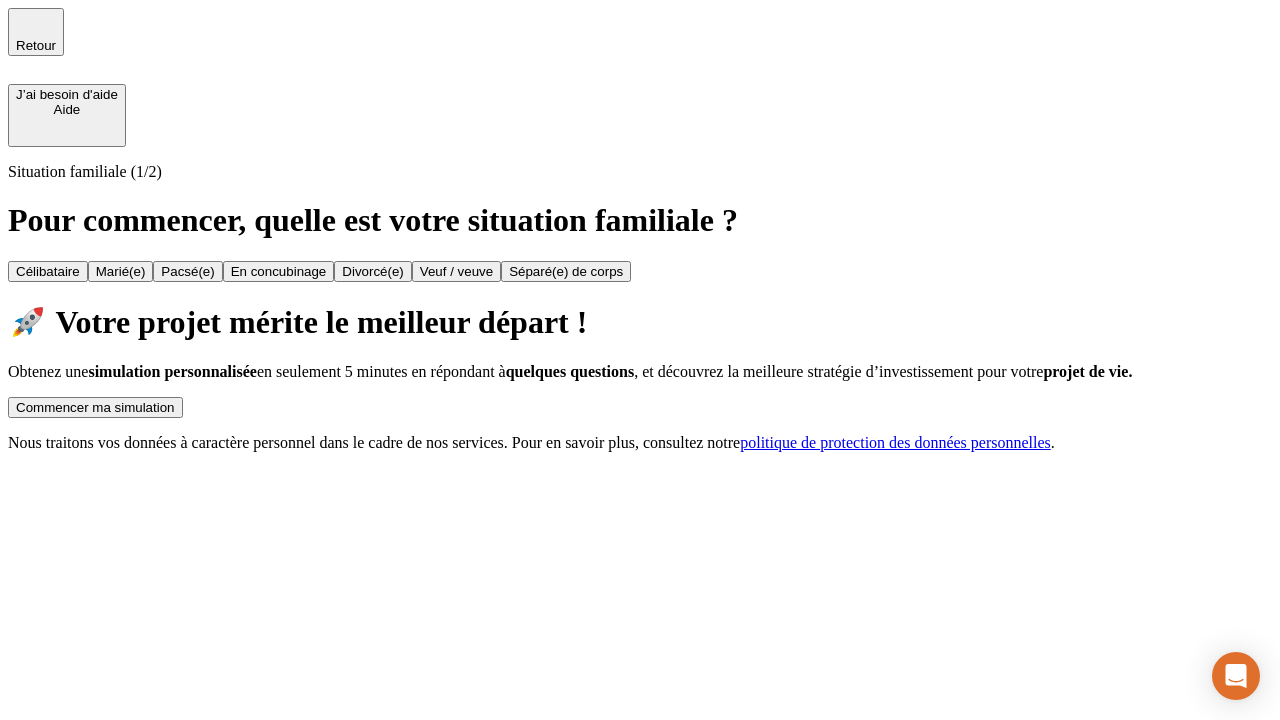 click on "Commencer ma simulation" at bounding box center (95, 407) 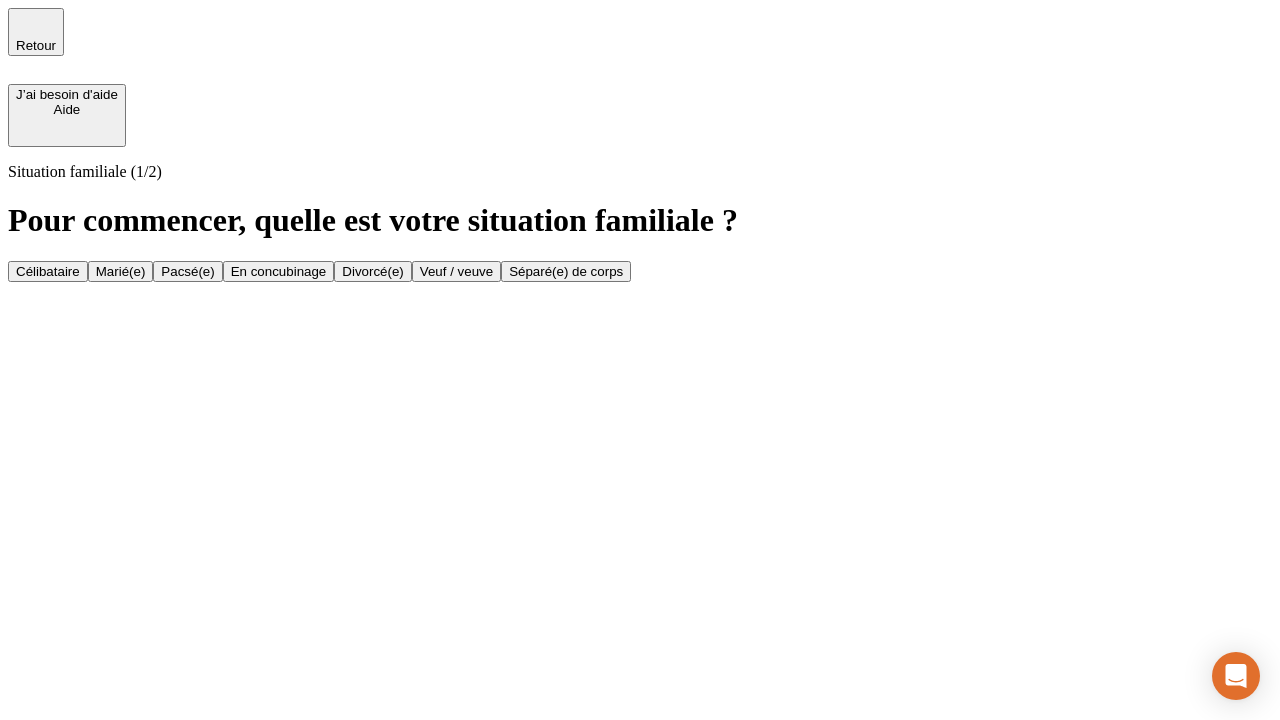 click on "Veuf / veuve" at bounding box center [456, 271] 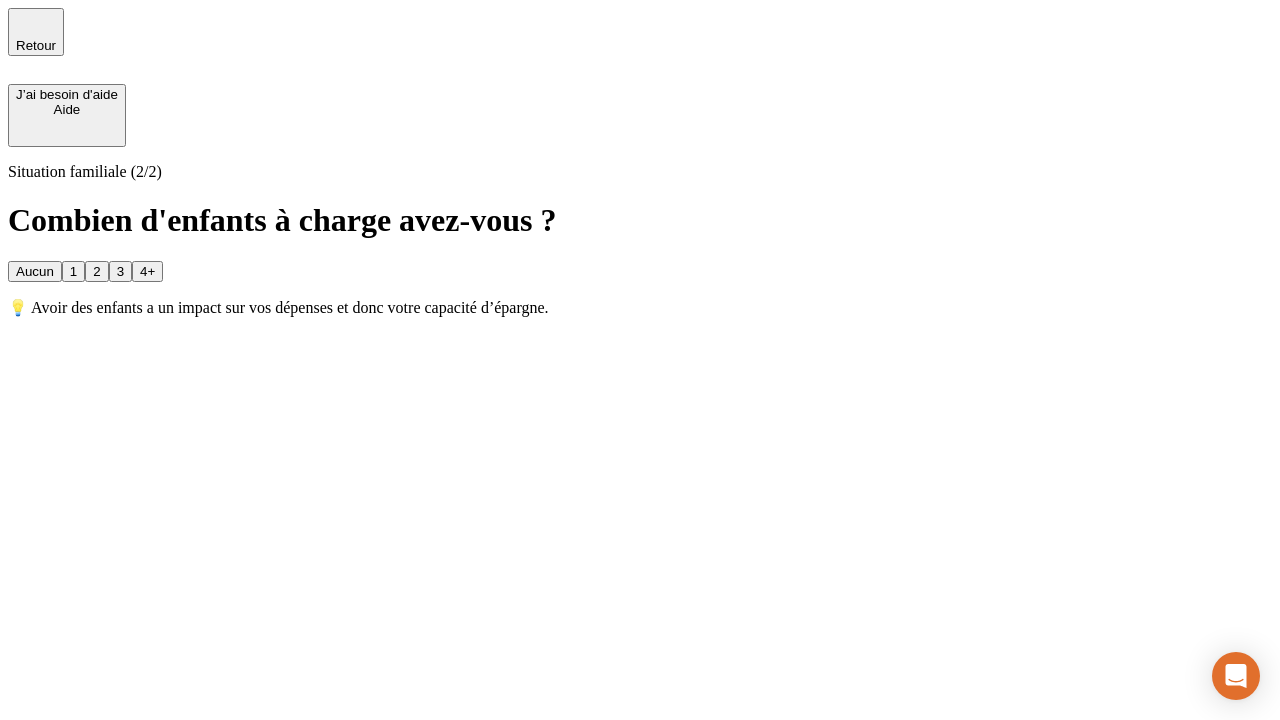 click on "Aucun" at bounding box center [35, 271] 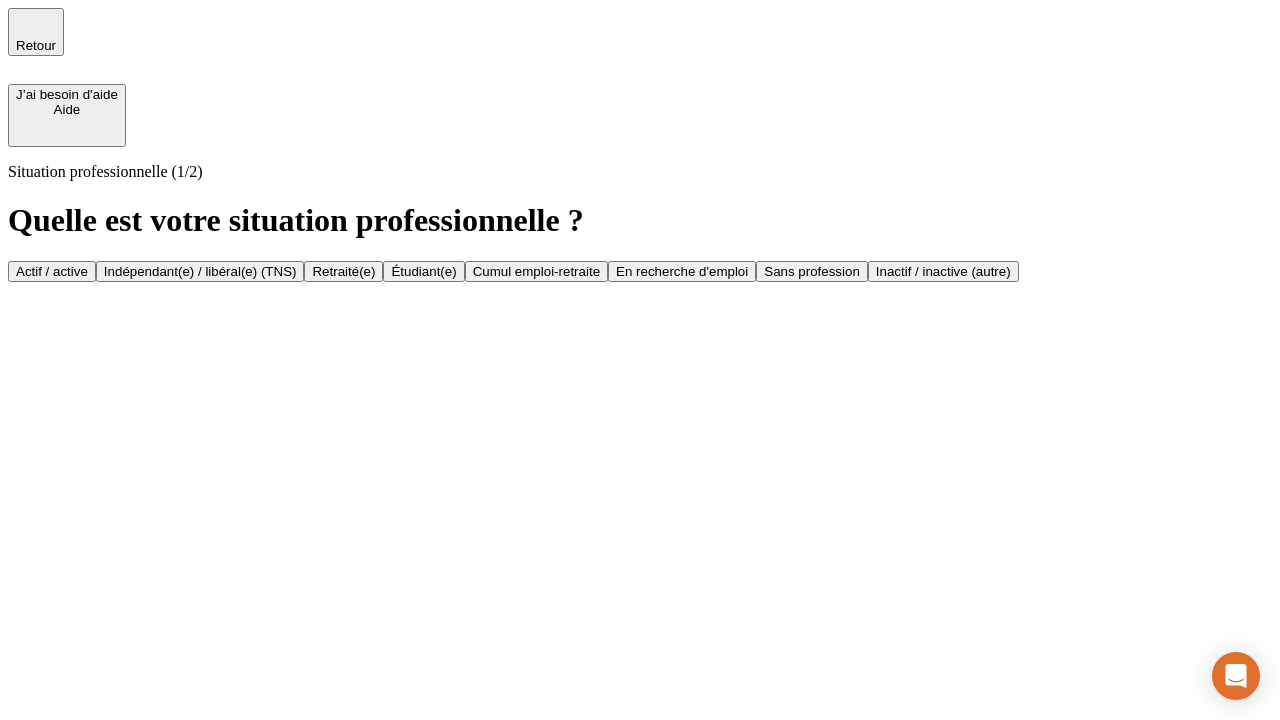 click on "Retraité(e)" at bounding box center (343, 271) 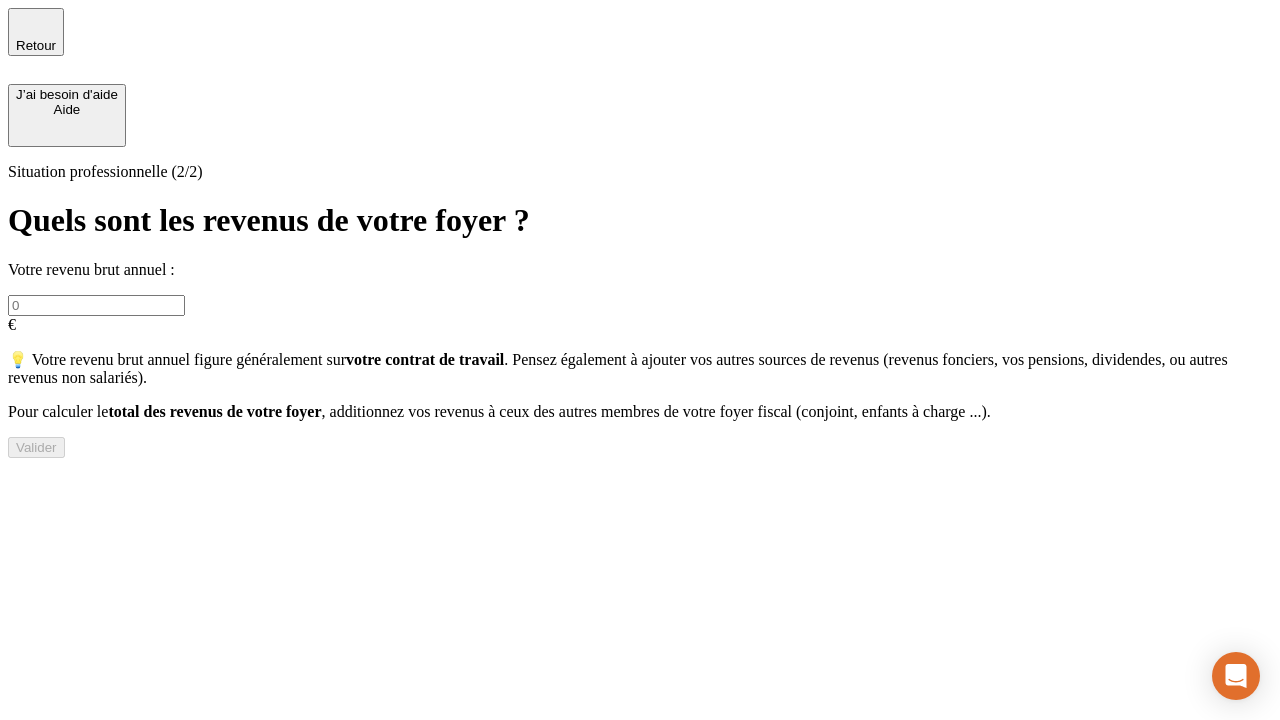 click at bounding box center (96, 305) 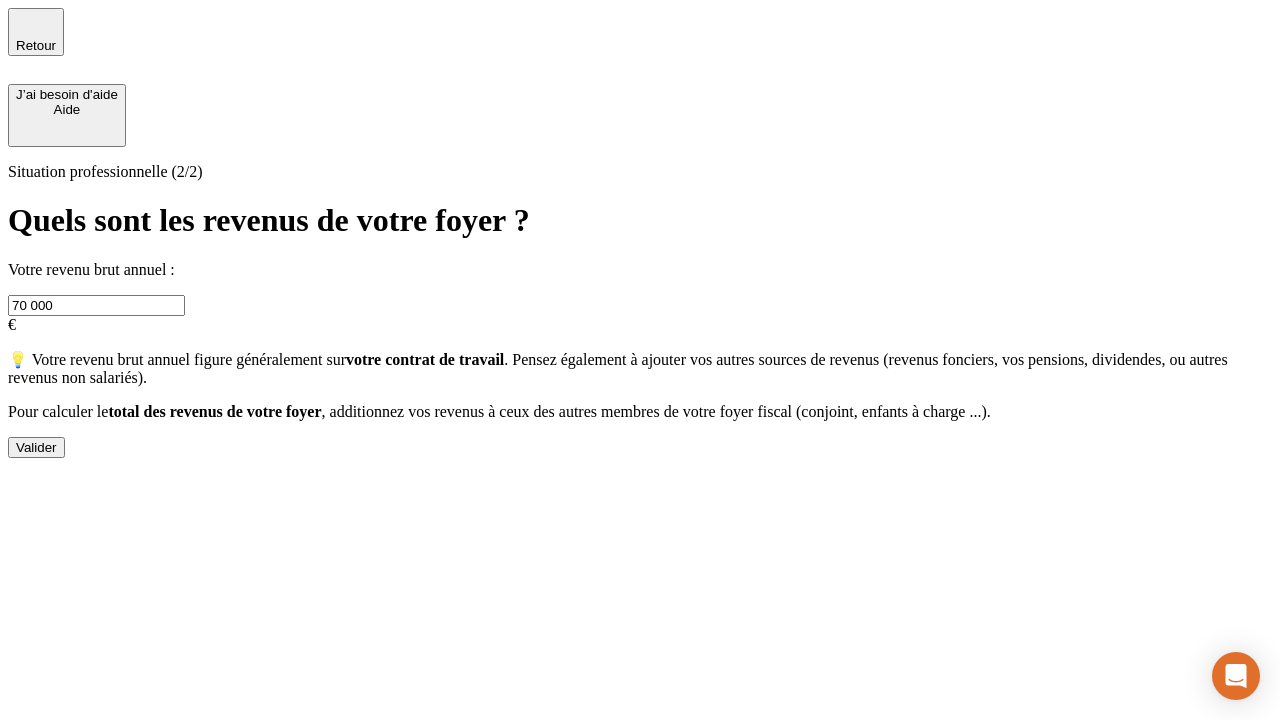click on "Valider" at bounding box center [36, 447] 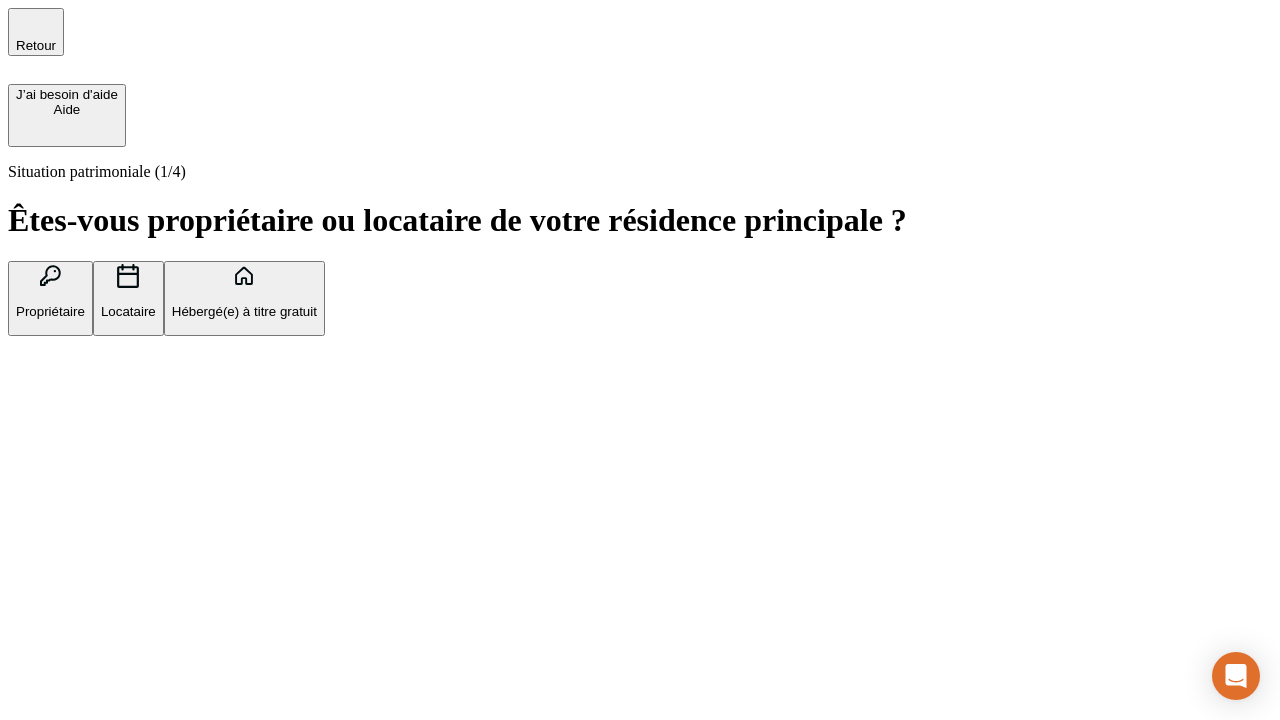 click on "Locataire" at bounding box center [128, 311] 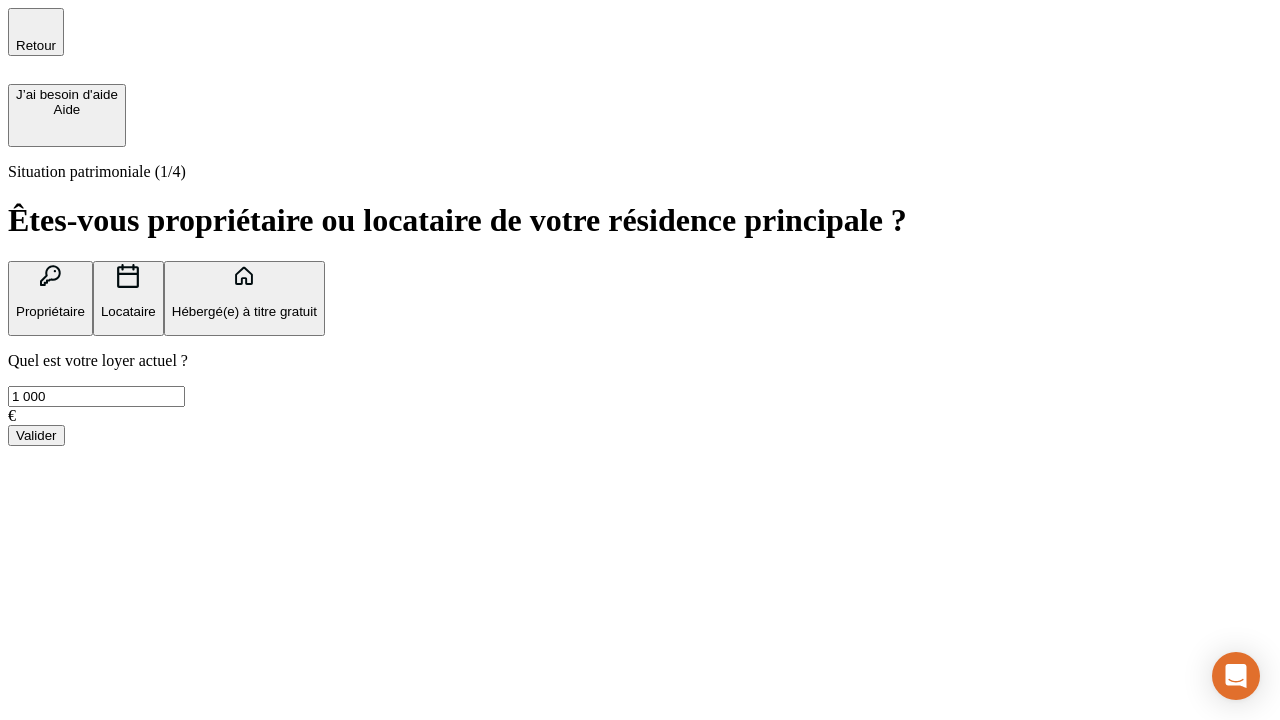 type on "1 000" 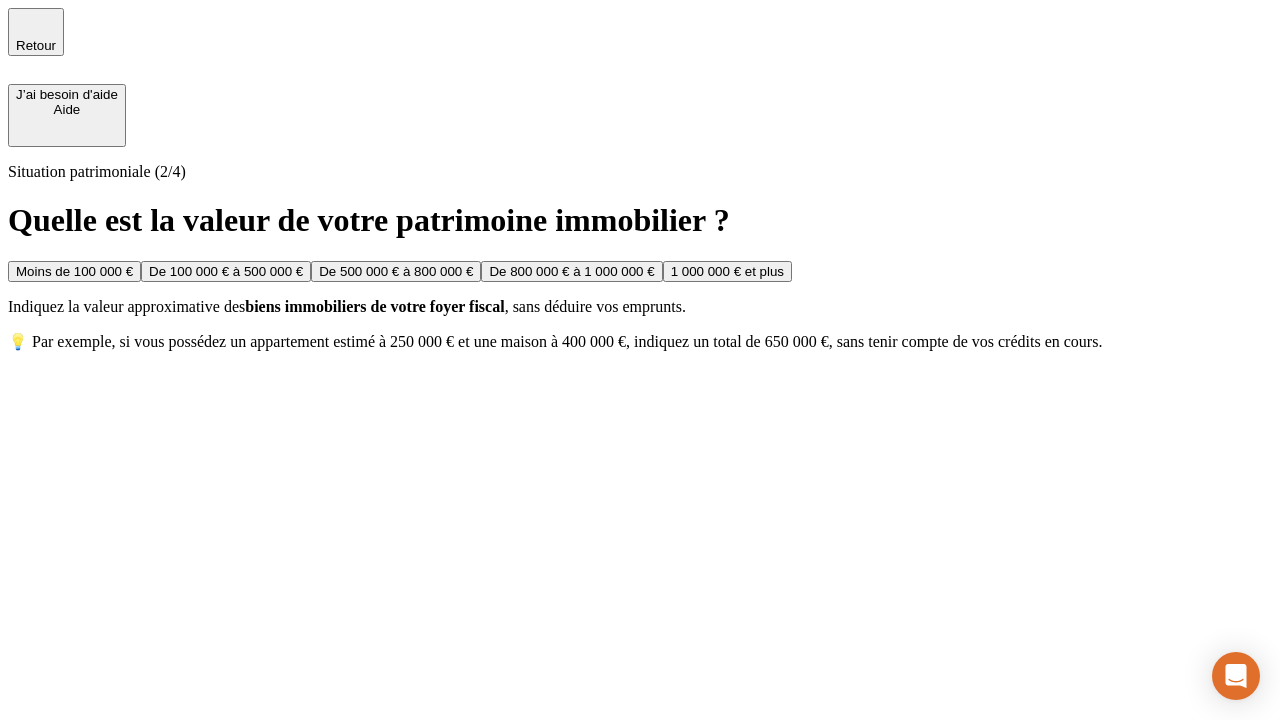 click on "De 500 000 € à 800 000 €" at bounding box center (396, 271) 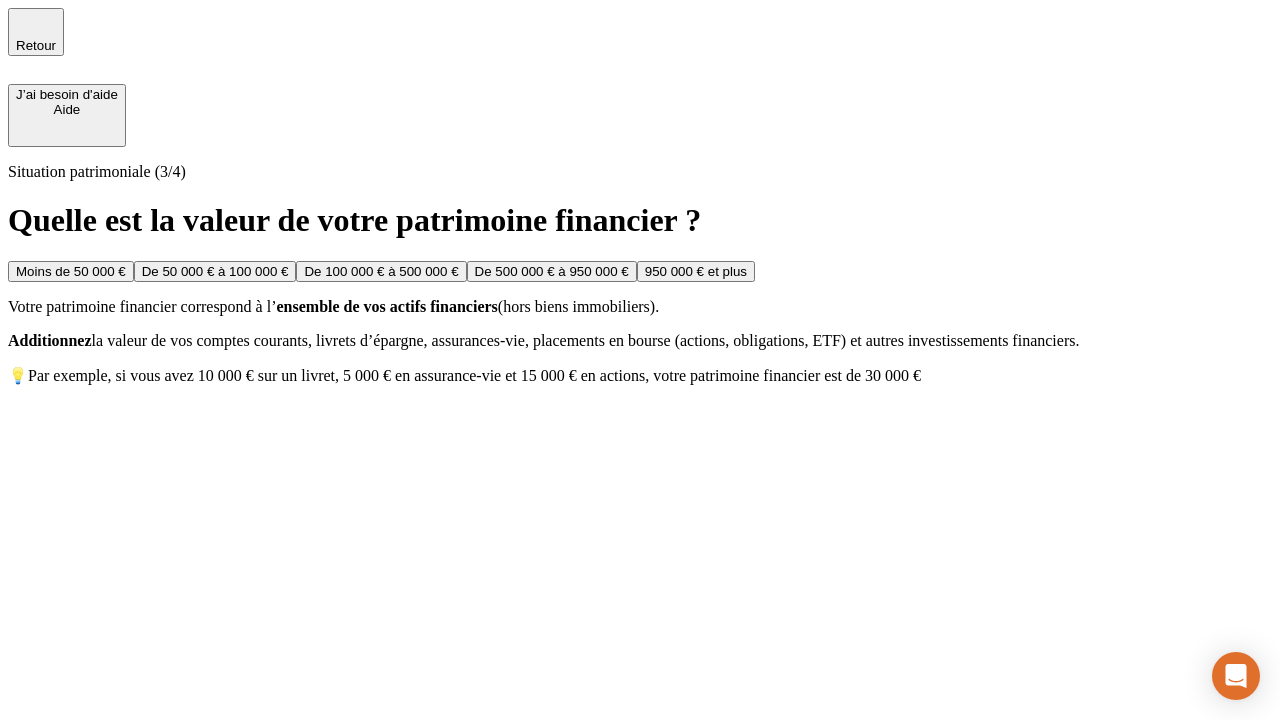 click on "Moins de 50 000 €" at bounding box center [71, 271] 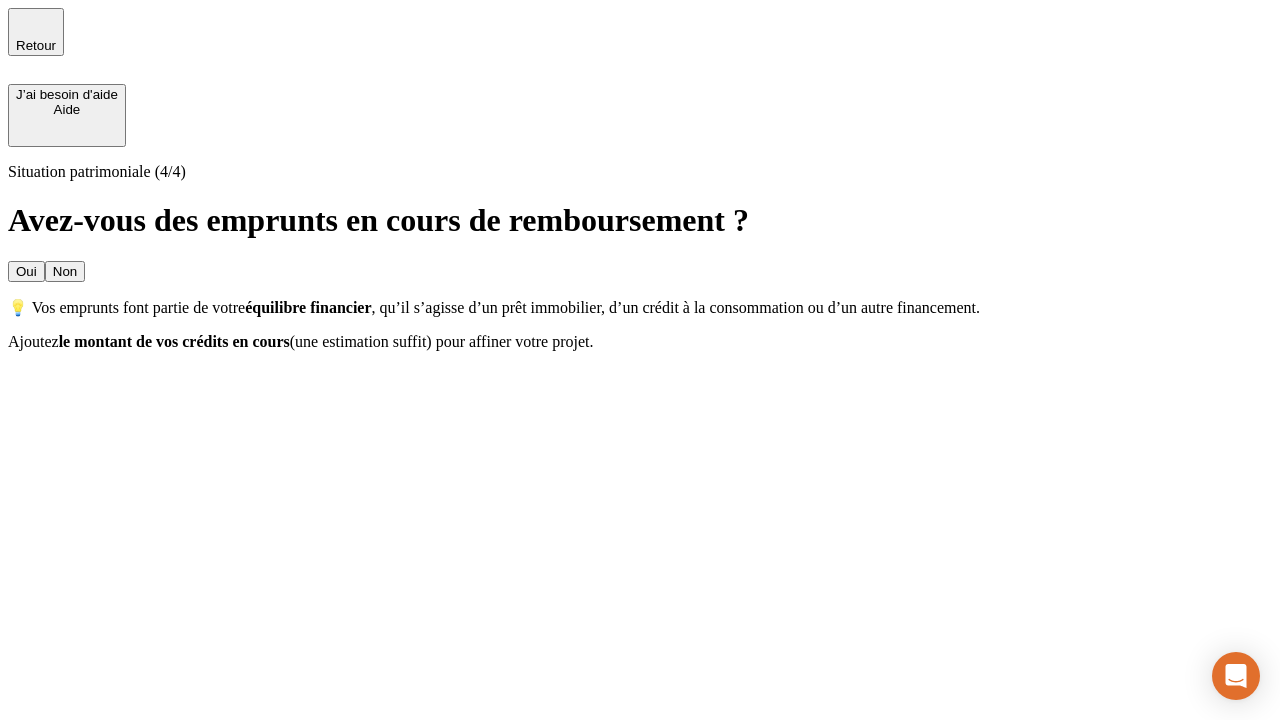 click on "Oui" at bounding box center (26, 271) 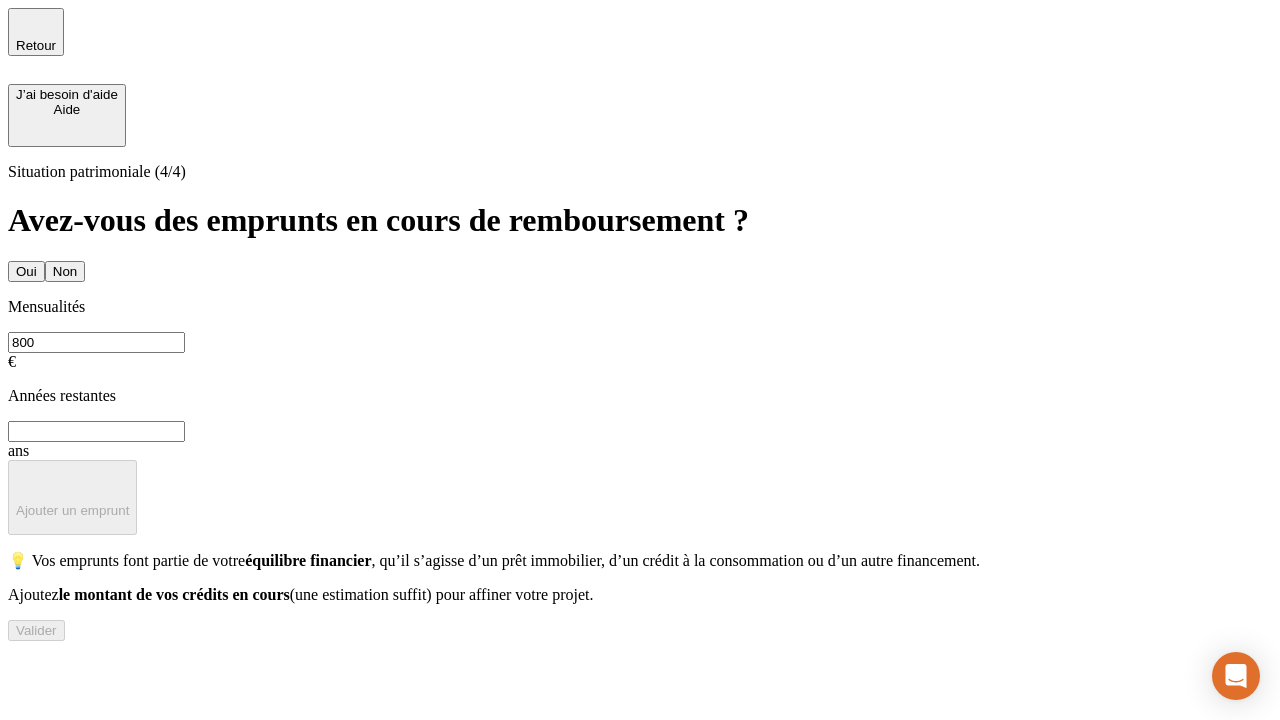 type on "800" 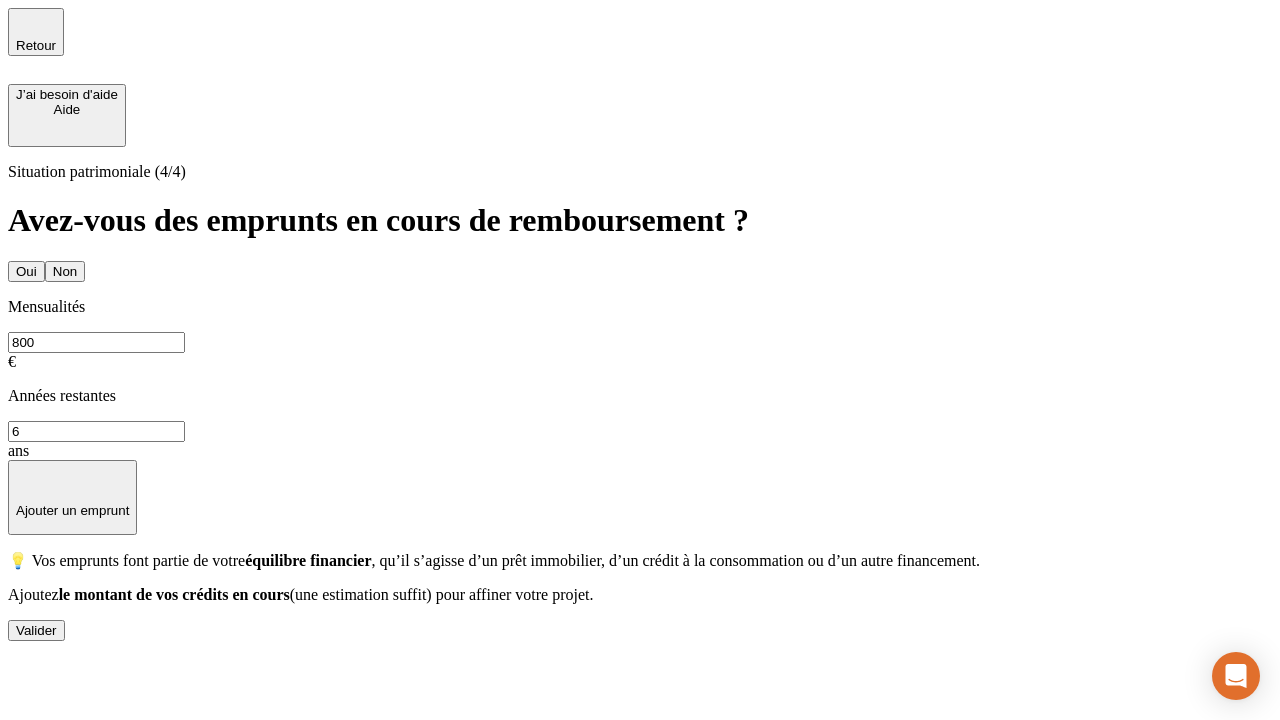 type on "6" 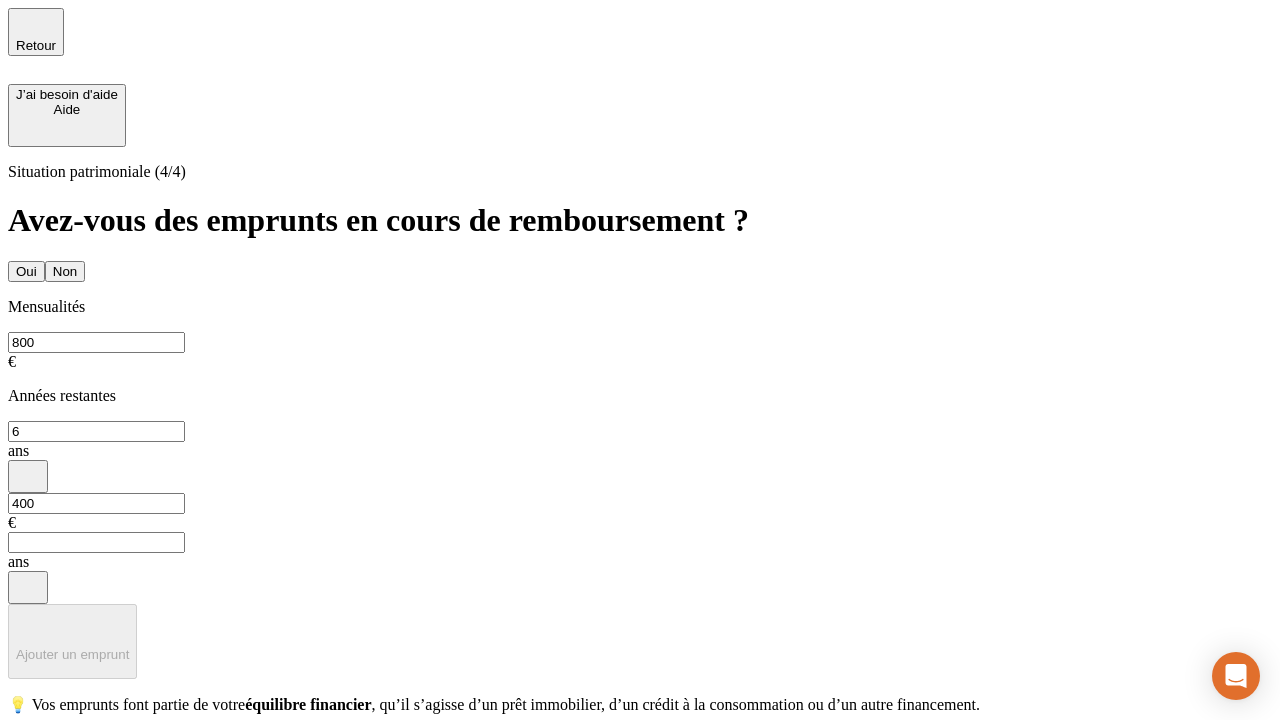 type on "400" 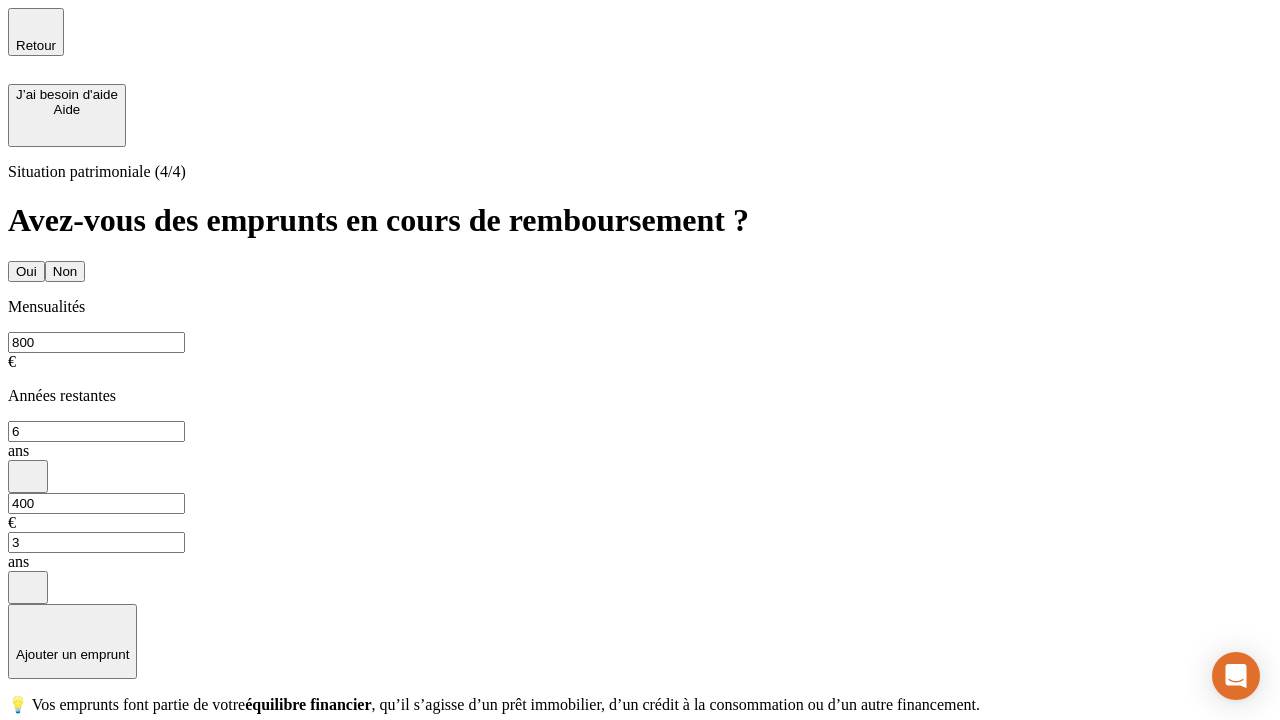 click on "Valider" at bounding box center [36, 774] 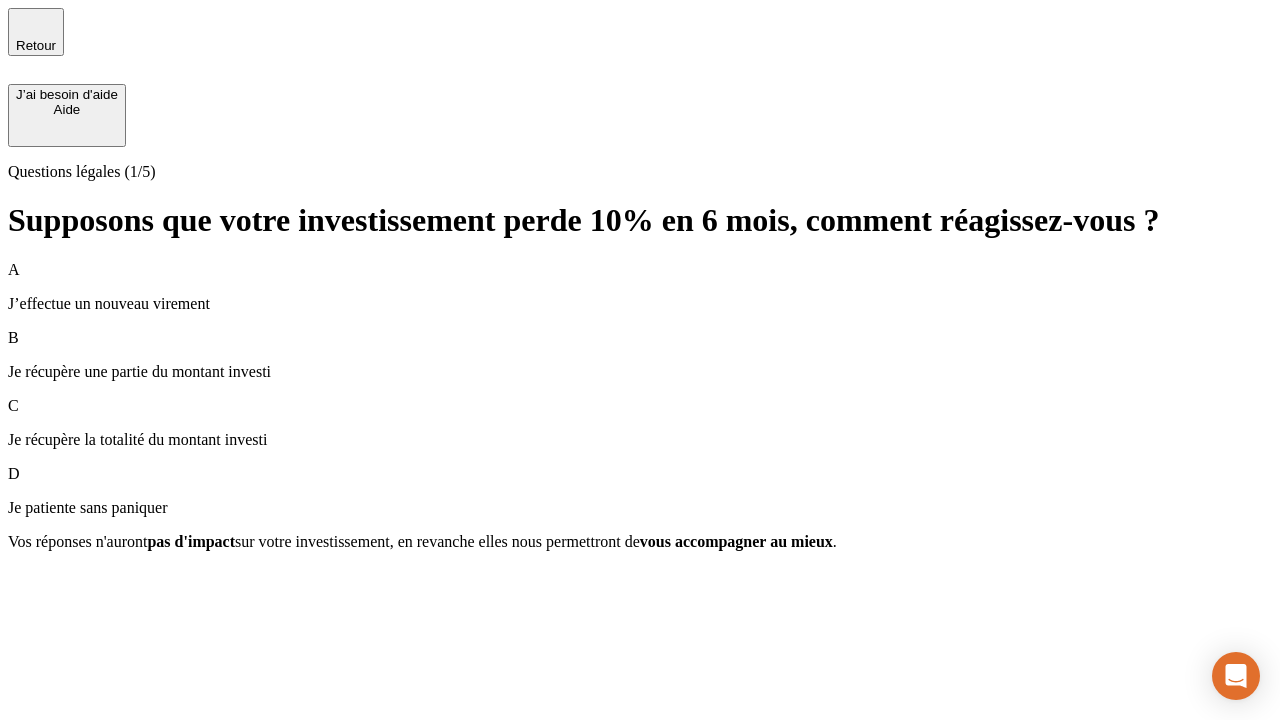 click on "Je récupère une partie du montant investi" at bounding box center (640, 372) 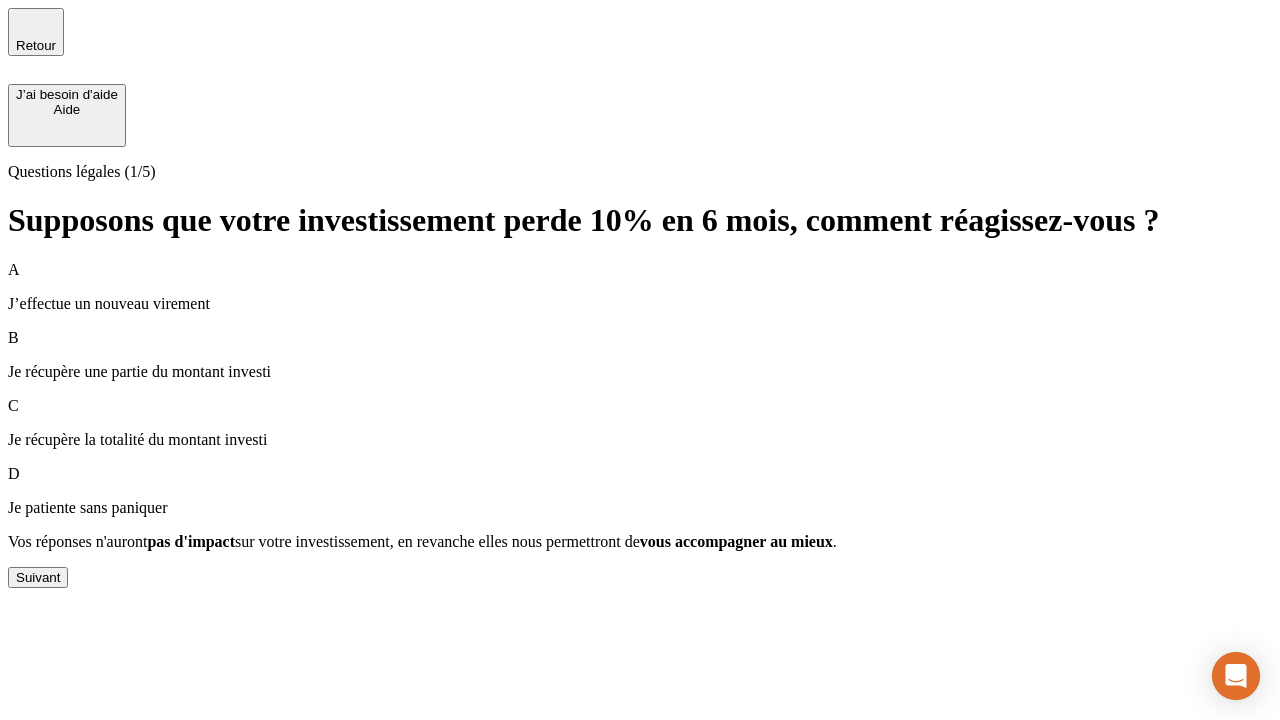 click on "Suivant" at bounding box center [38, 577] 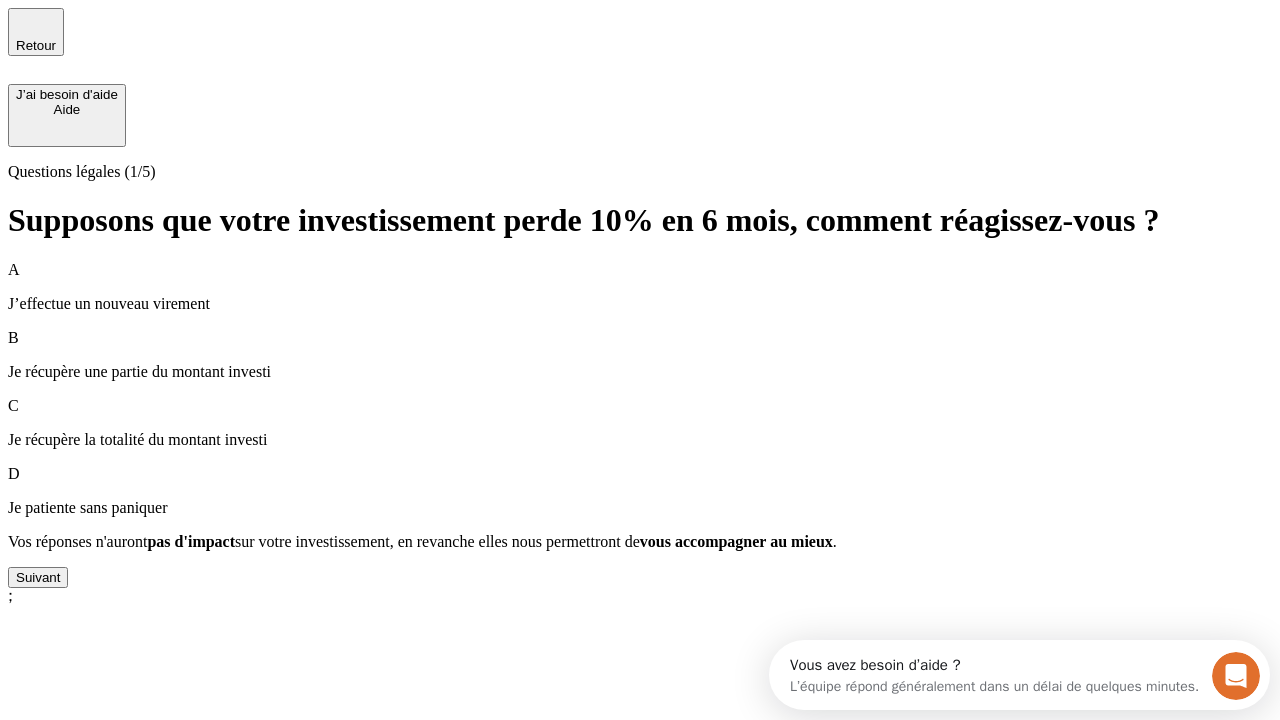 scroll, scrollTop: 0, scrollLeft: 0, axis: both 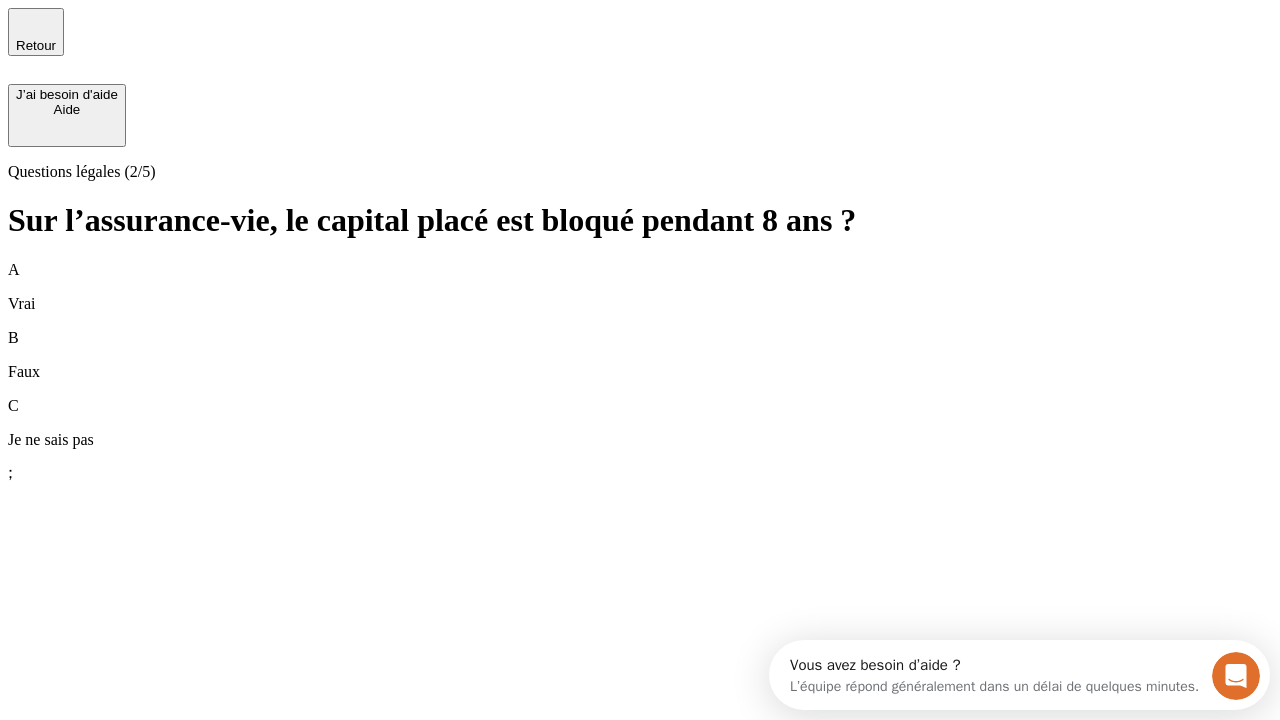 click on "B Faux" at bounding box center (640, 355) 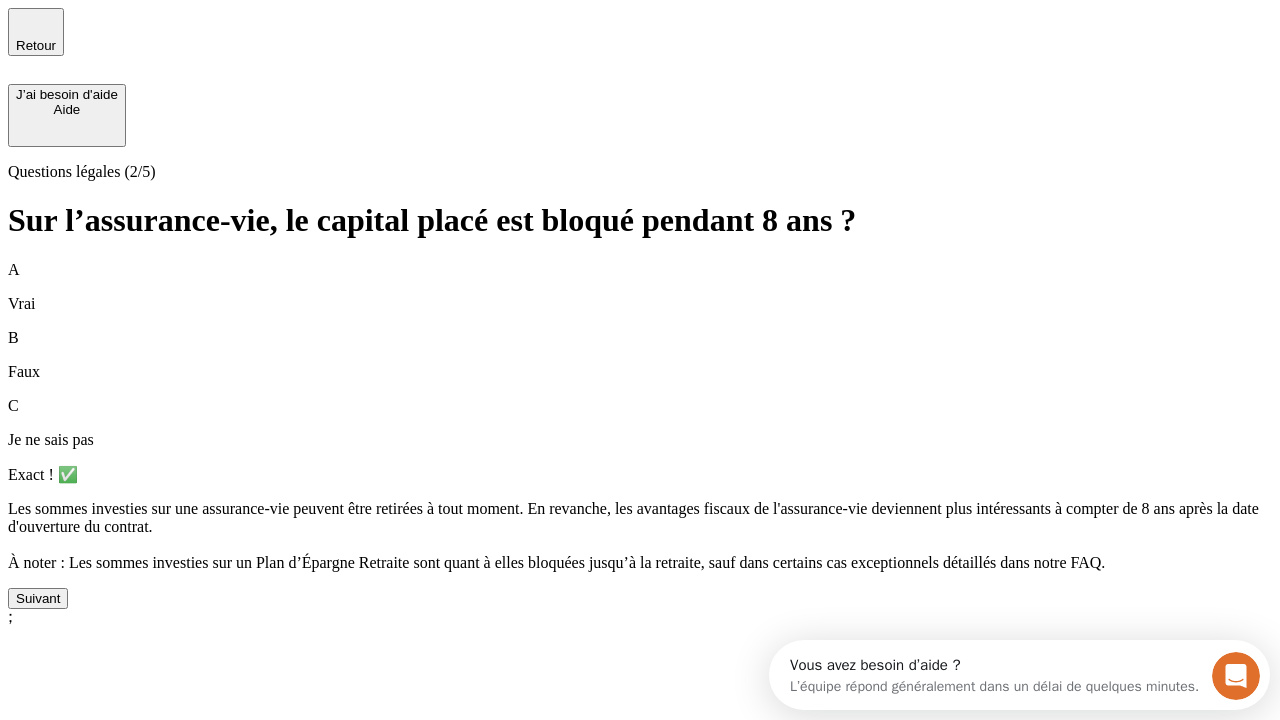 click on "Suivant" at bounding box center (38, 598) 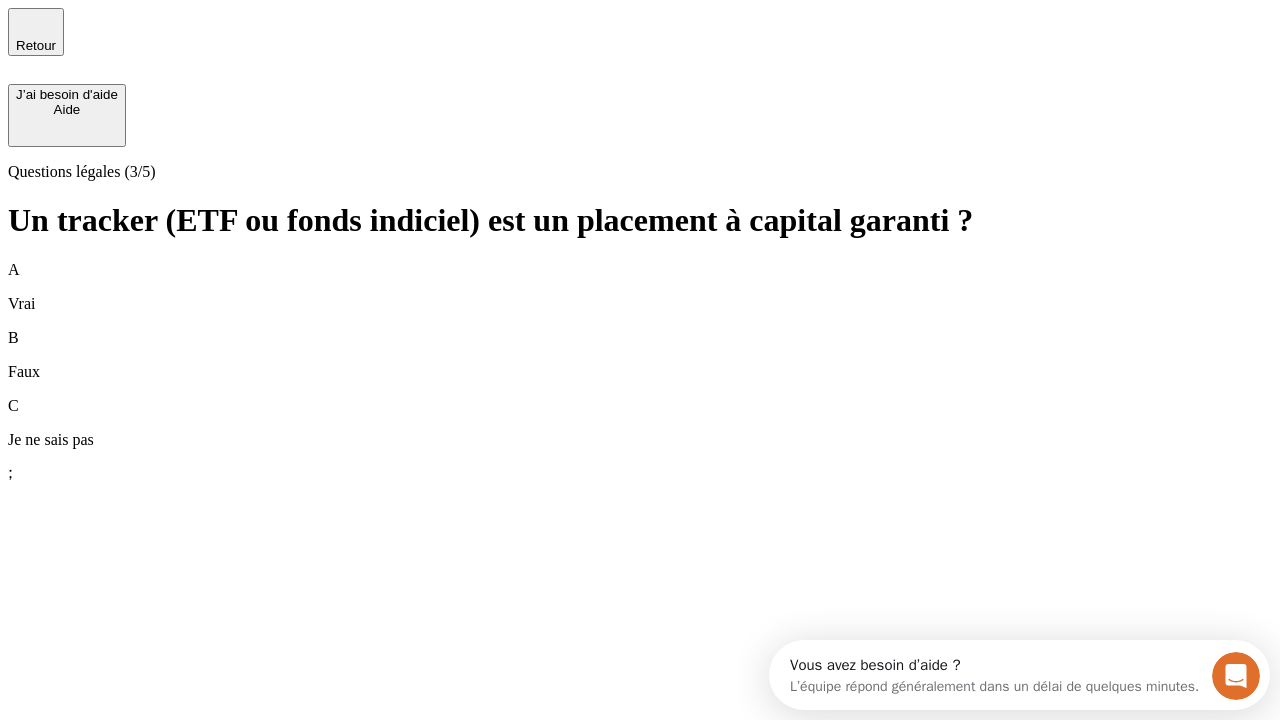 click on "B Faux" at bounding box center (640, 355) 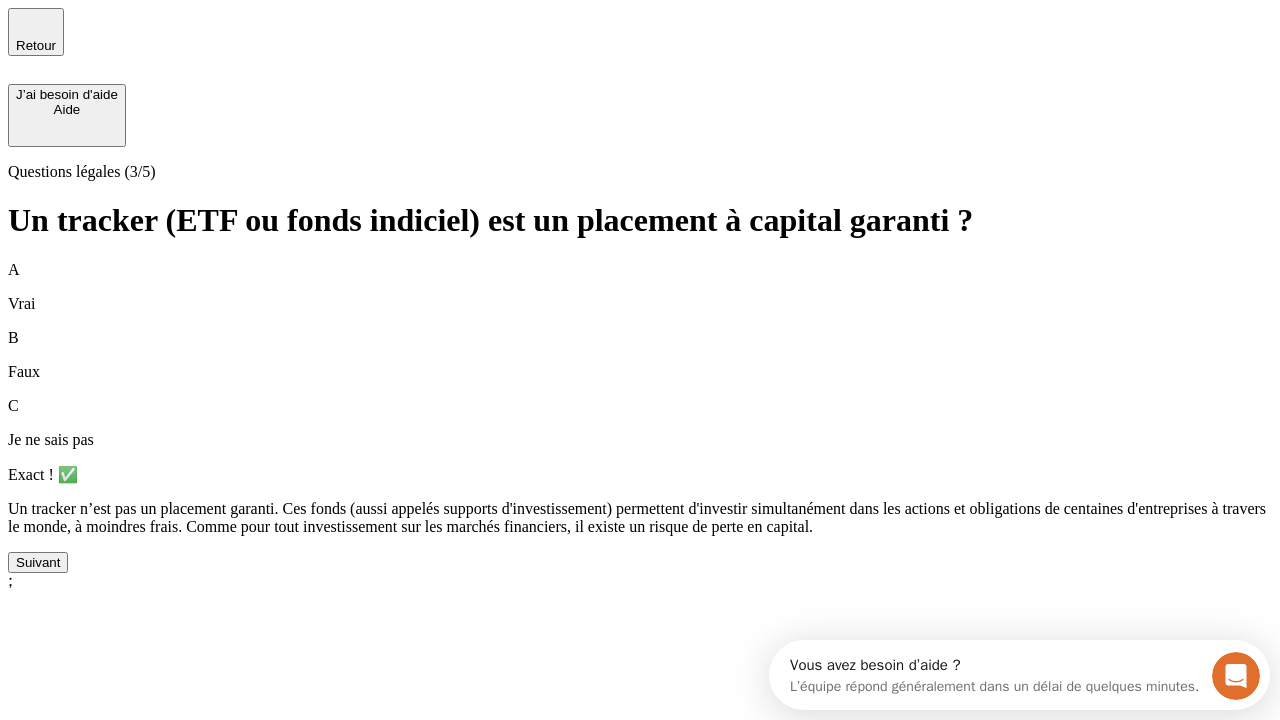 click on "Suivant" at bounding box center [38, 562] 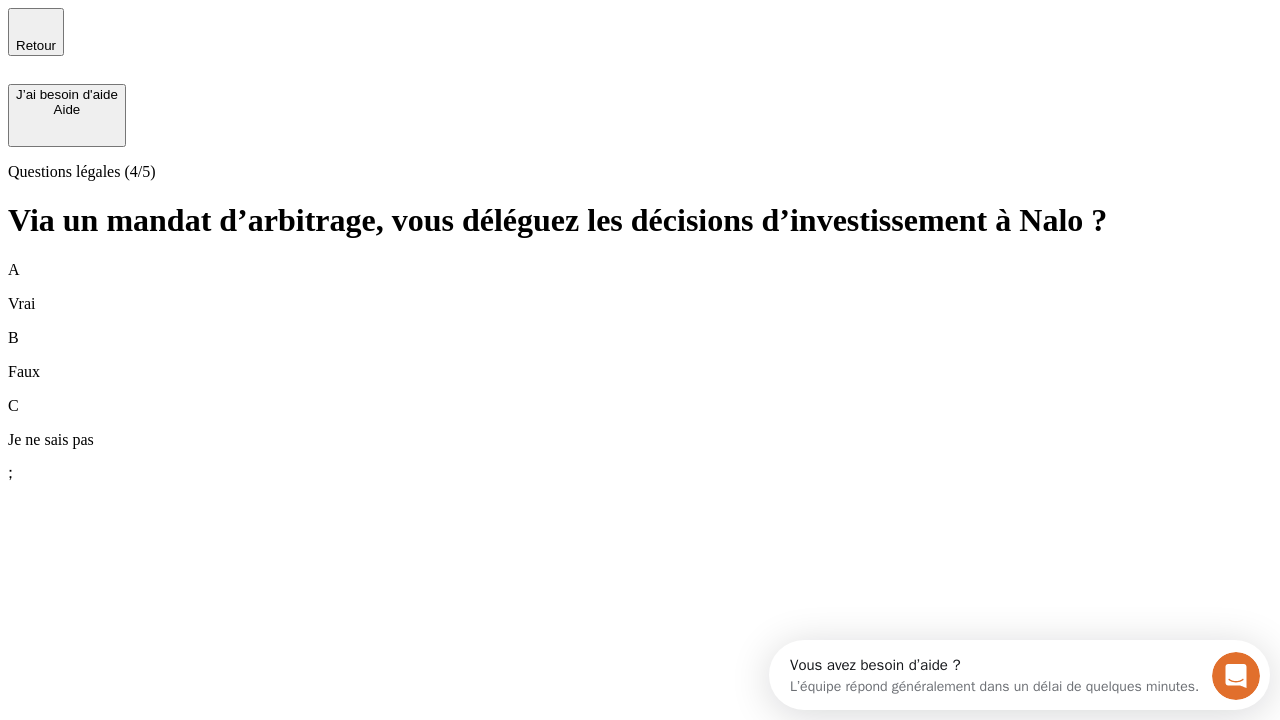click on "A Vrai" at bounding box center [640, 287] 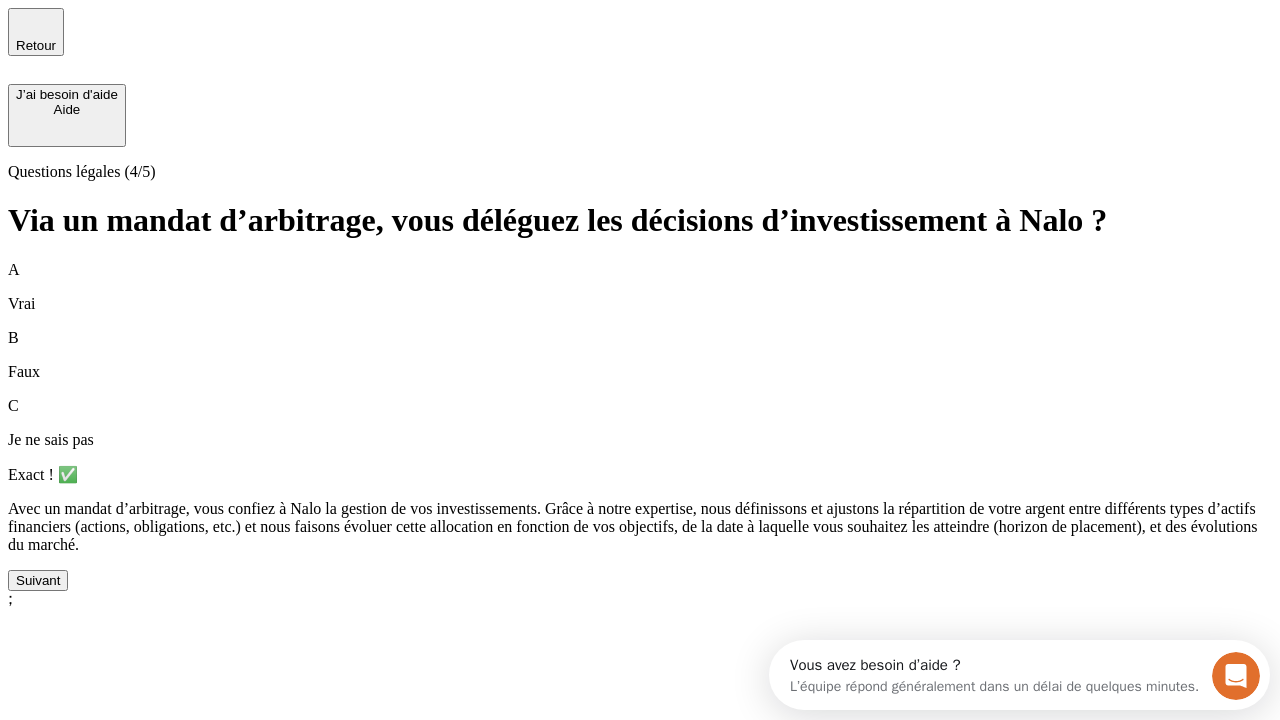 click on "Suivant" at bounding box center (38, 580) 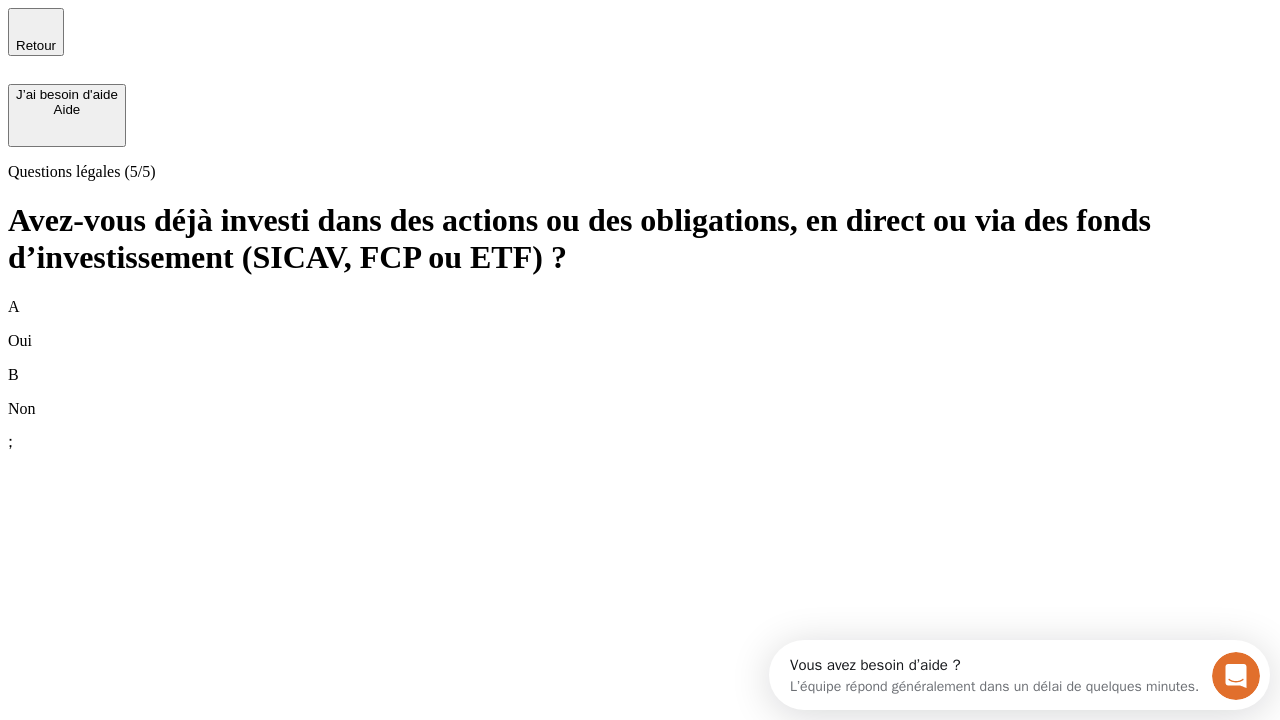 click on "B Non" at bounding box center [640, 392] 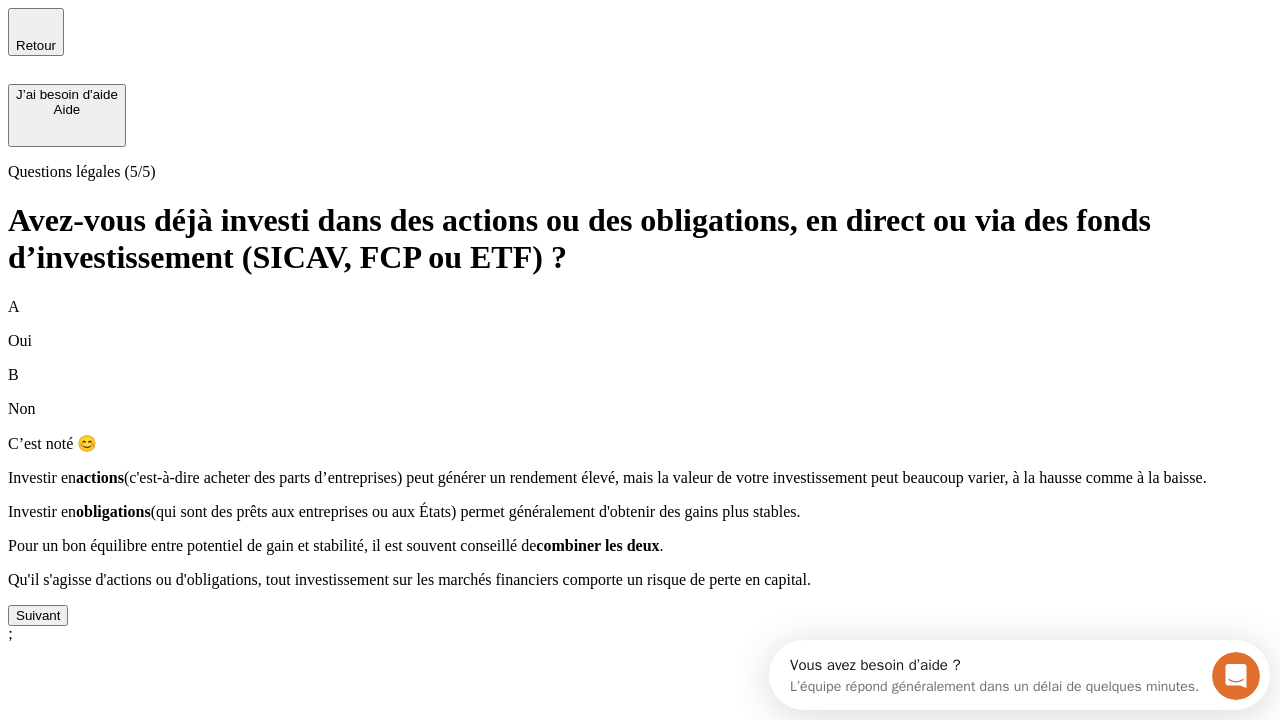 click on "Suivant" at bounding box center (38, 615) 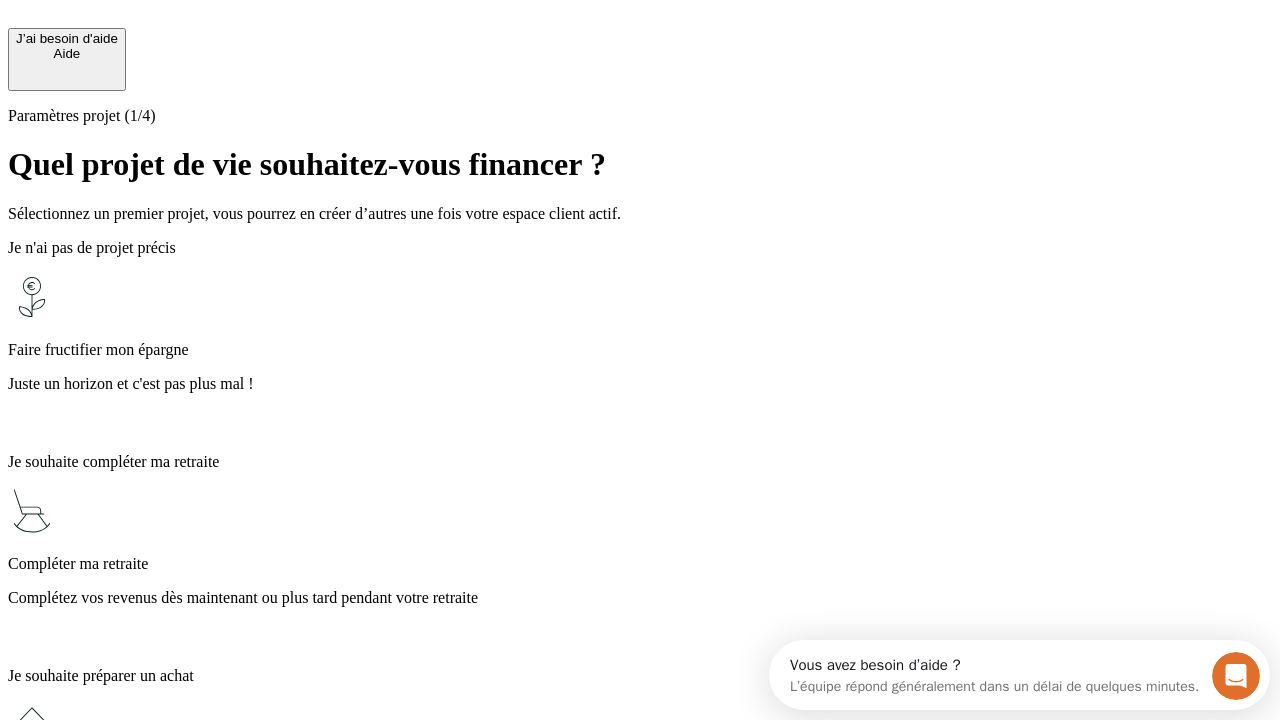click on "Juste un horizon et c'est pas plus mal !" at bounding box center (640, 384) 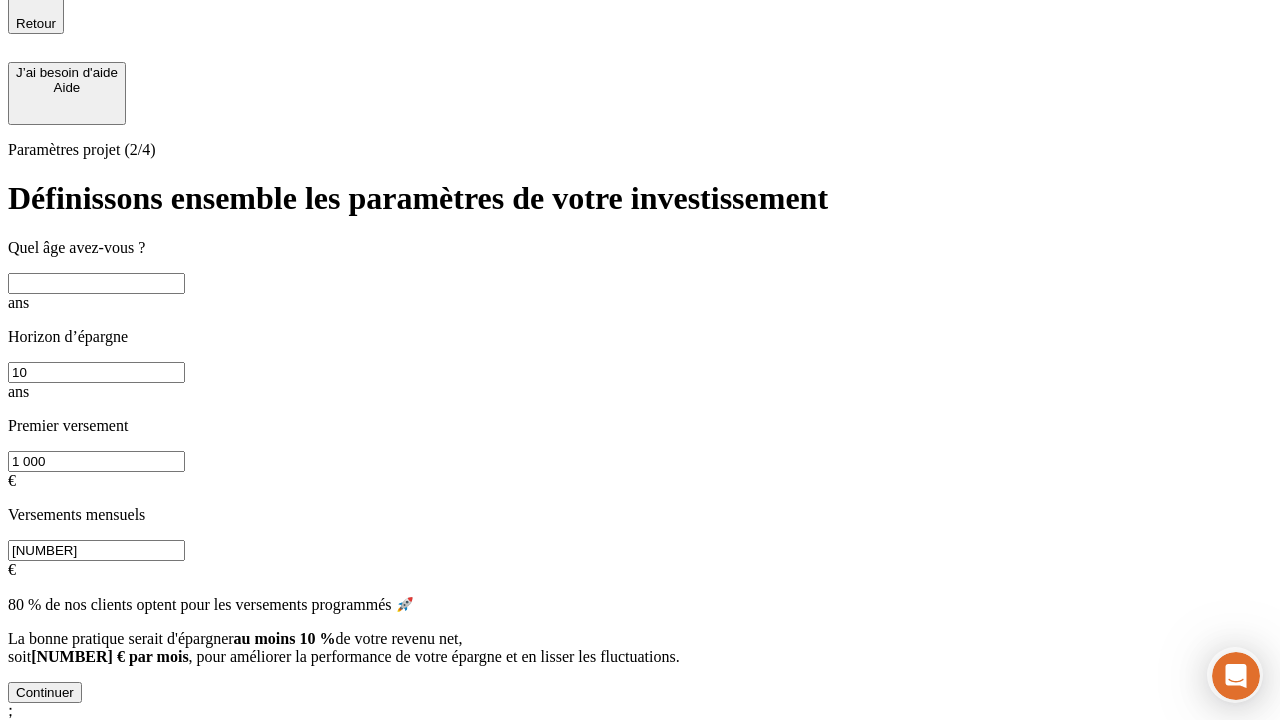 click at bounding box center (96, 283) 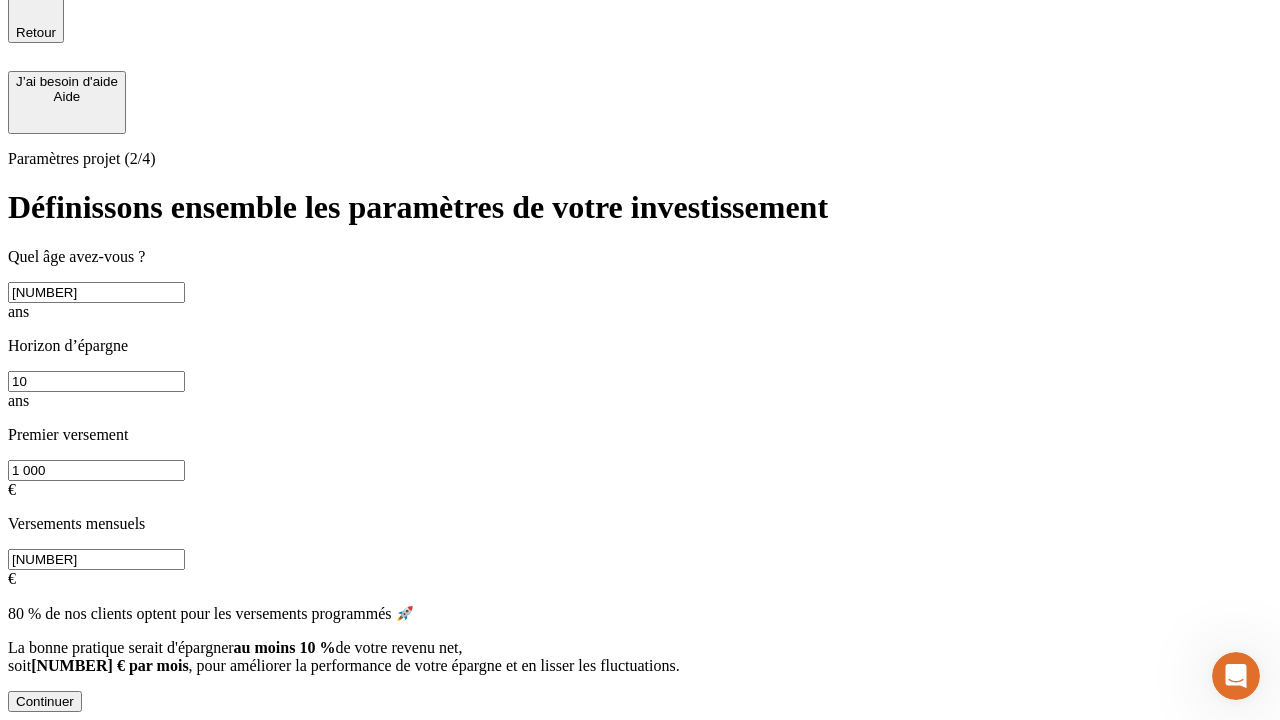 scroll, scrollTop: 4, scrollLeft: 0, axis: vertical 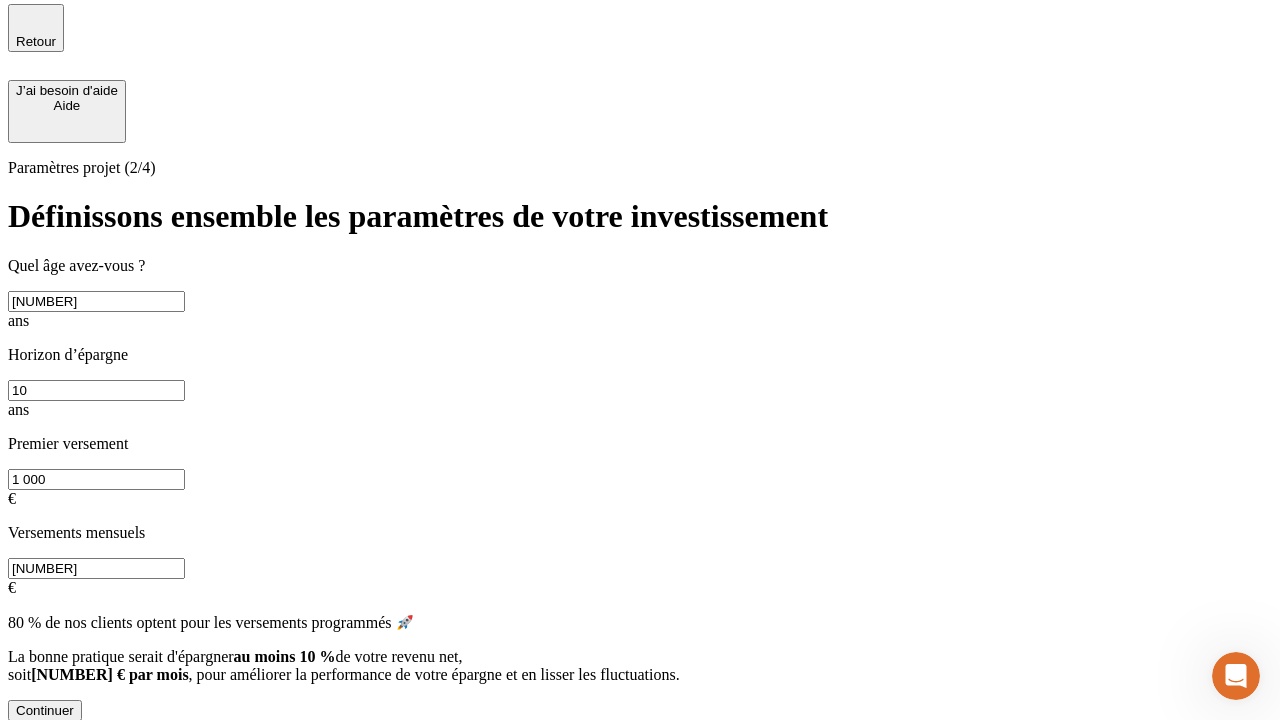 type on "[NUMBER]" 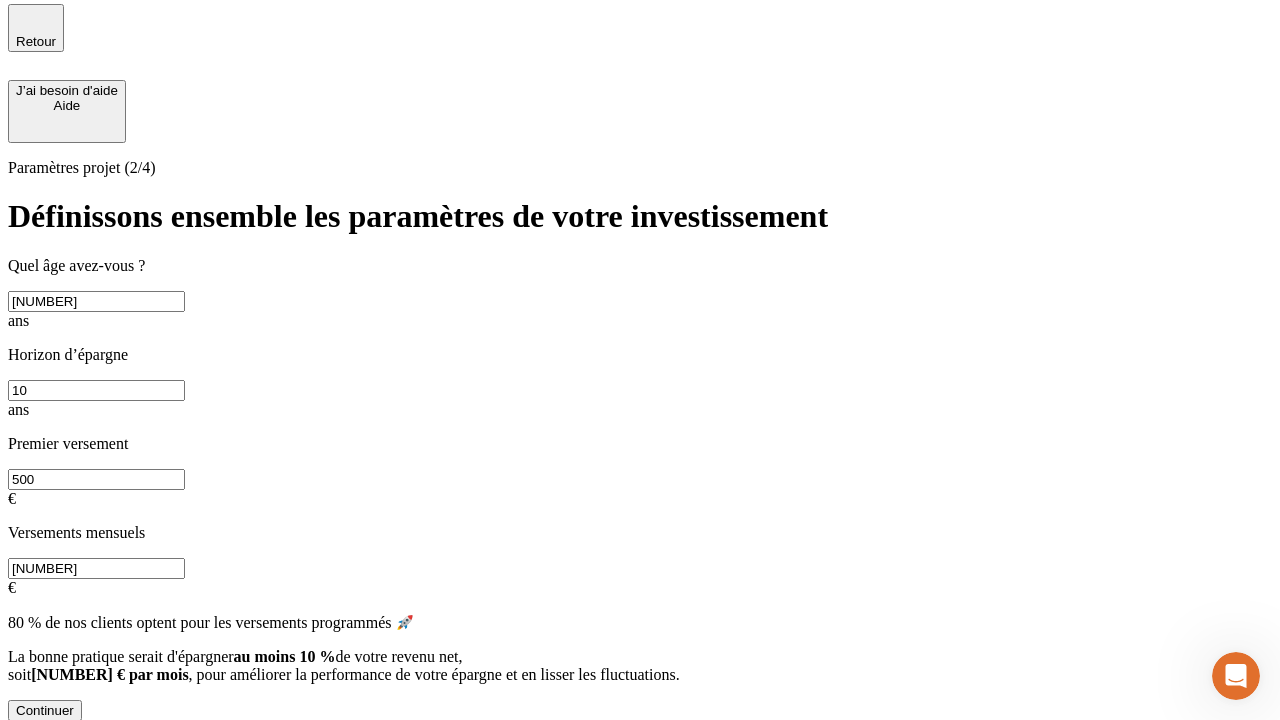 type on "500" 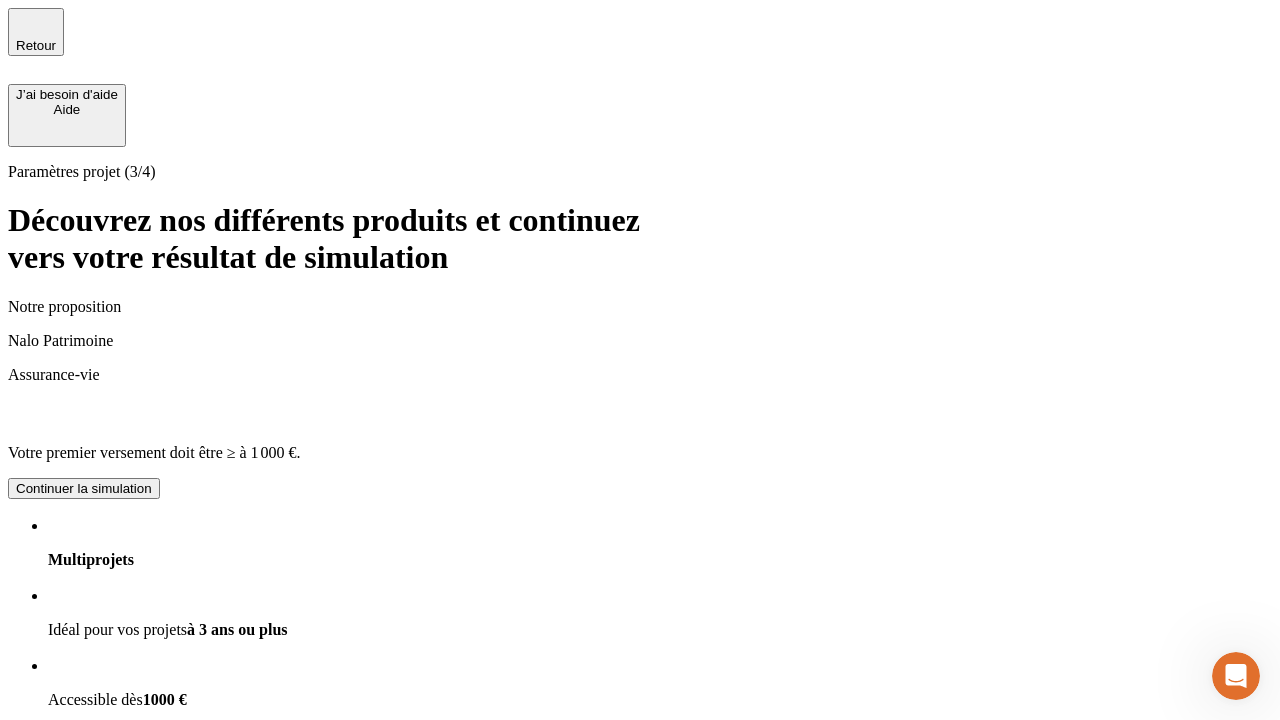 click on "Continuer la simulation" at bounding box center [84, 928] 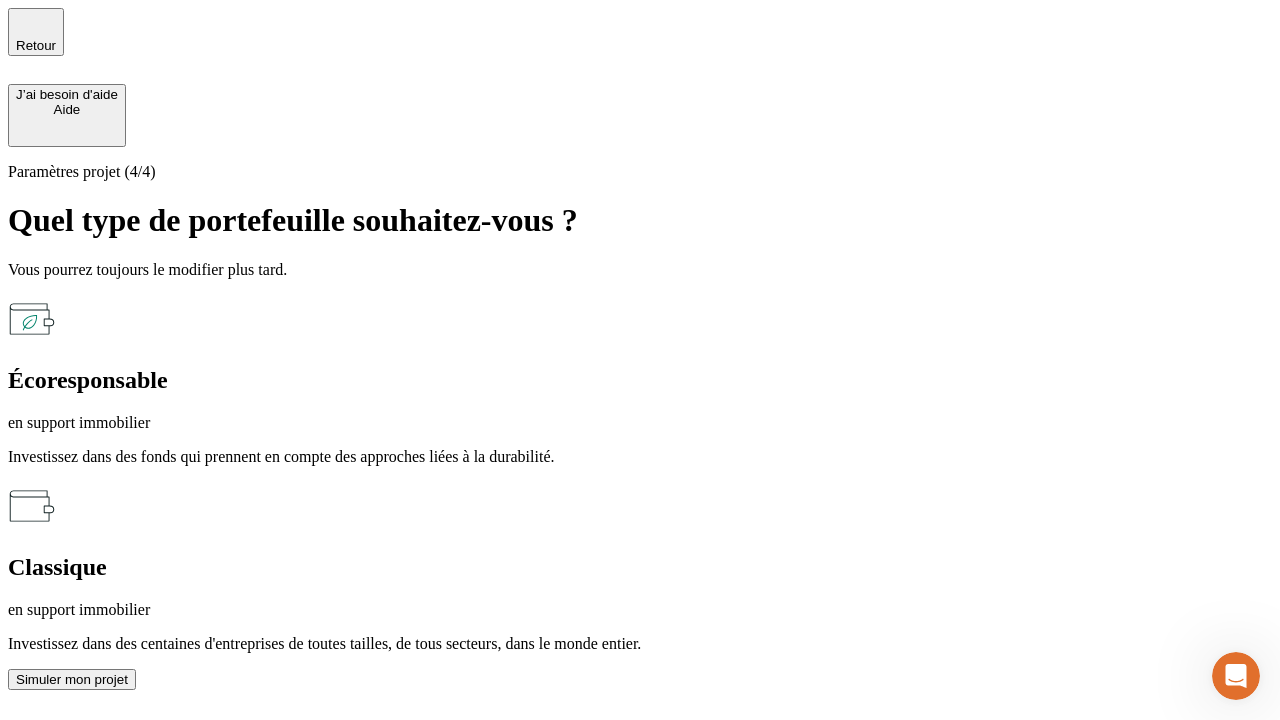 click on "Simuler mon projet" at bounding box center (72, 679) 